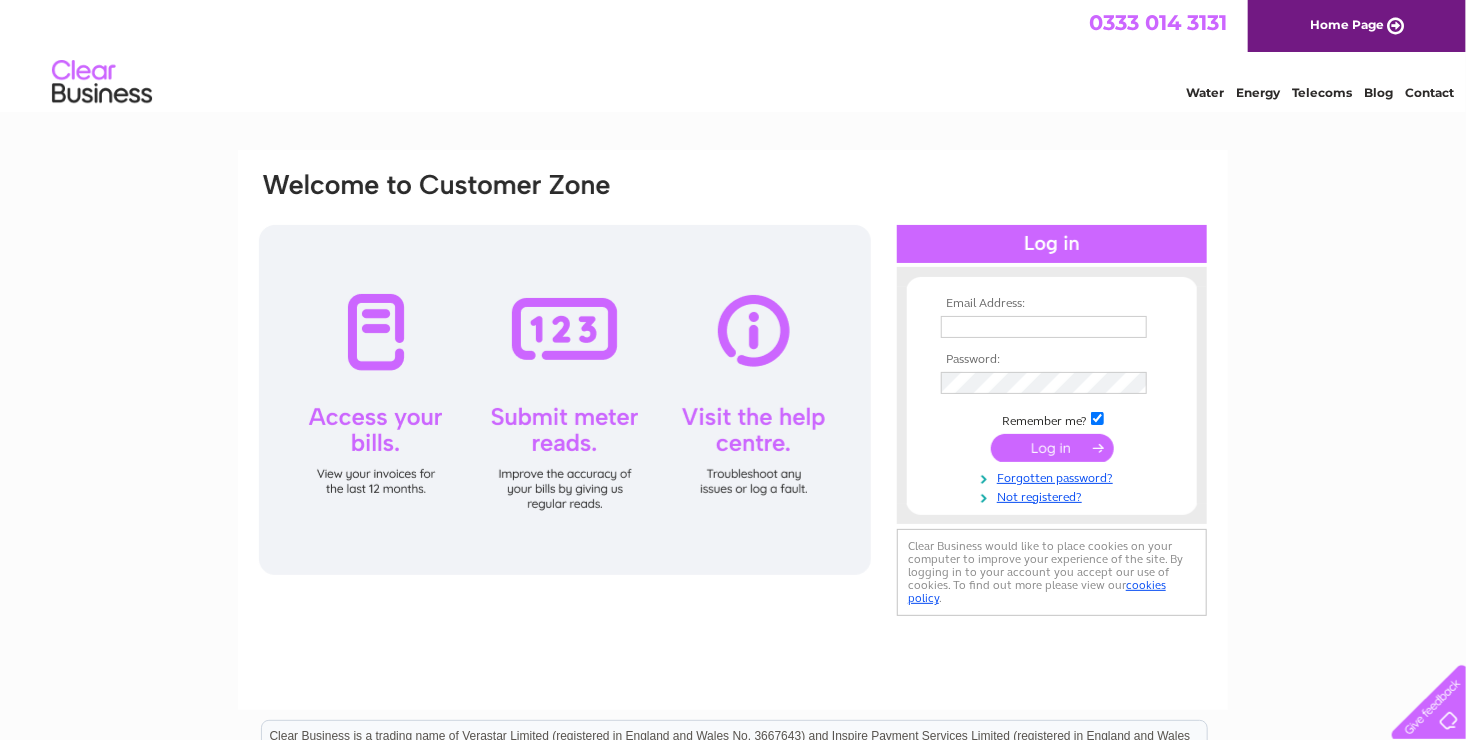 scroll, scrollTop: 0, scrollLeft: 0, axis: both 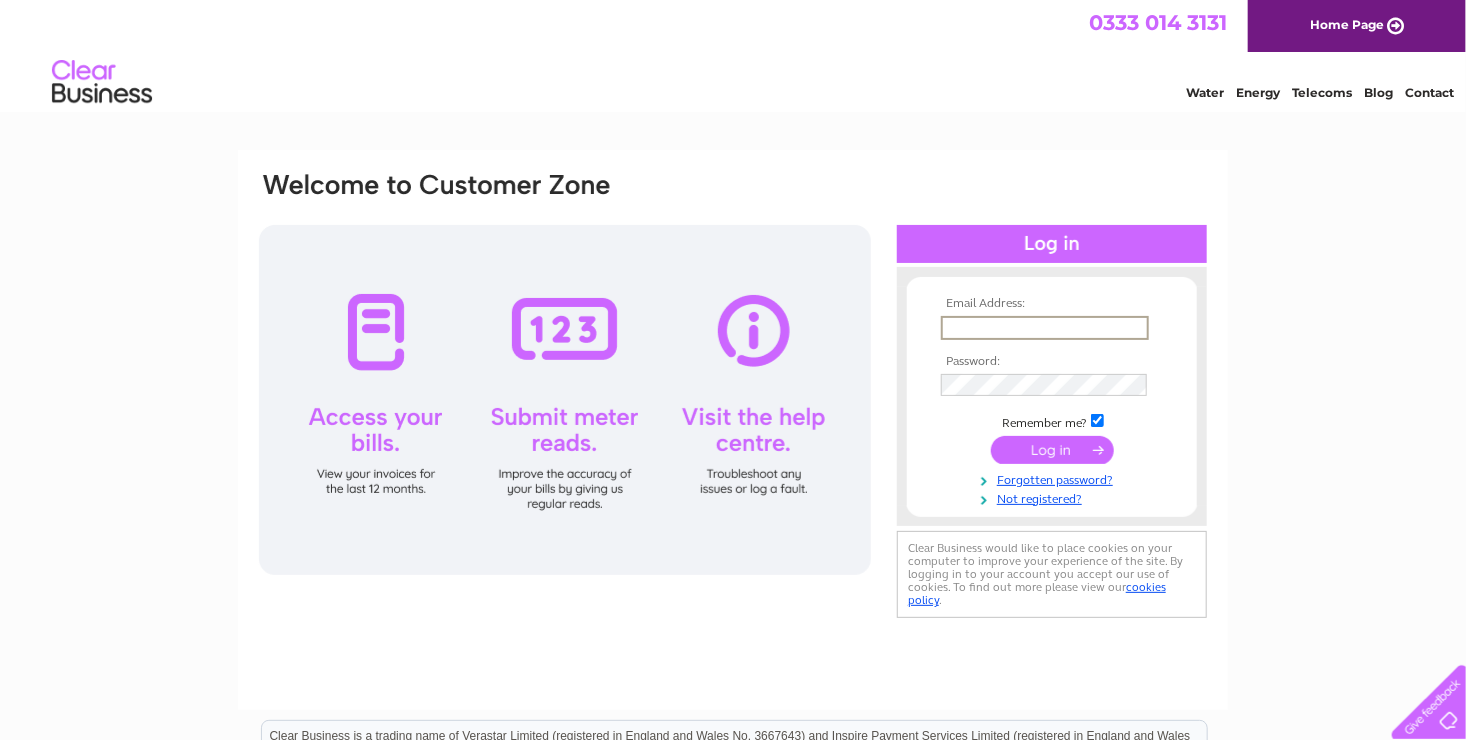 type on "[EMAIL]" 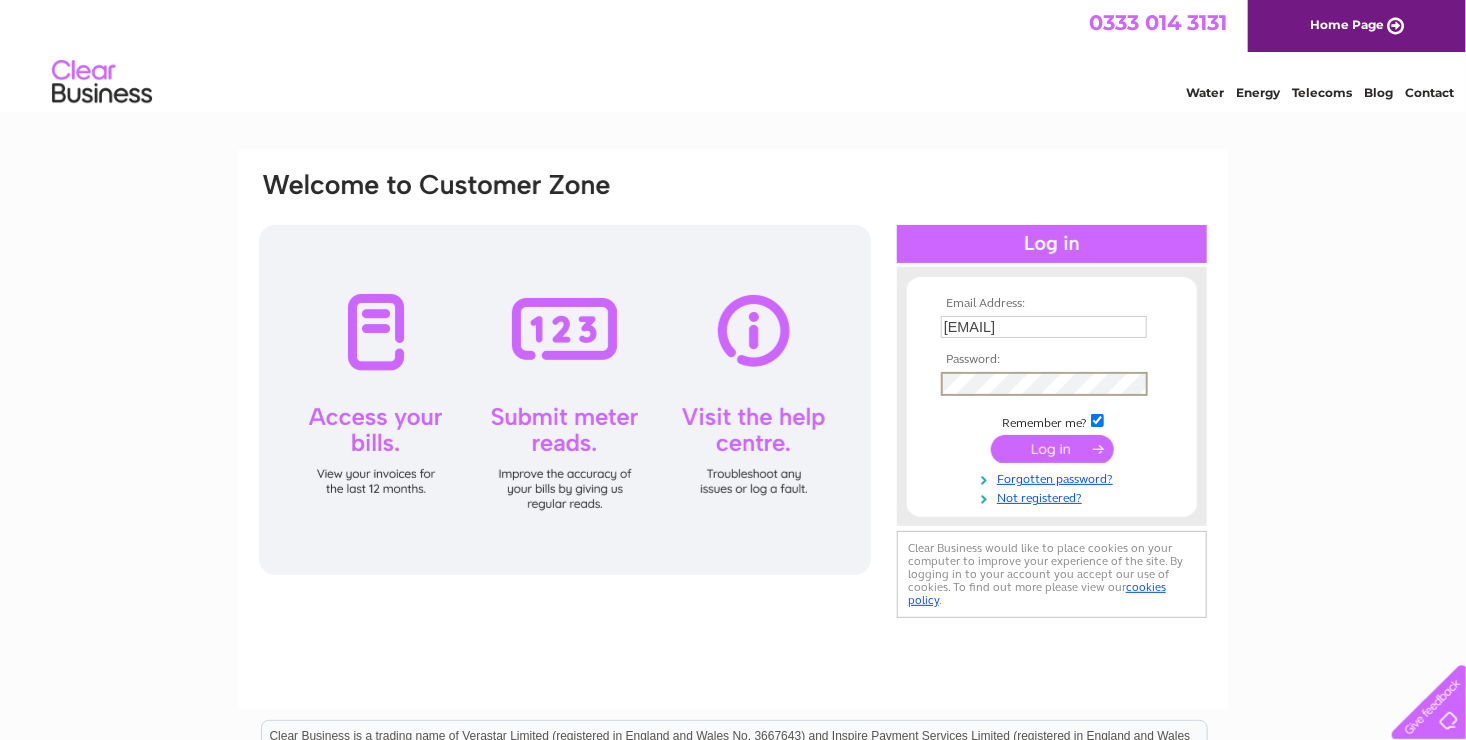 click on "Email Address:
ecofi@ymail.com
Password:" at bounding box center [1052, 401] 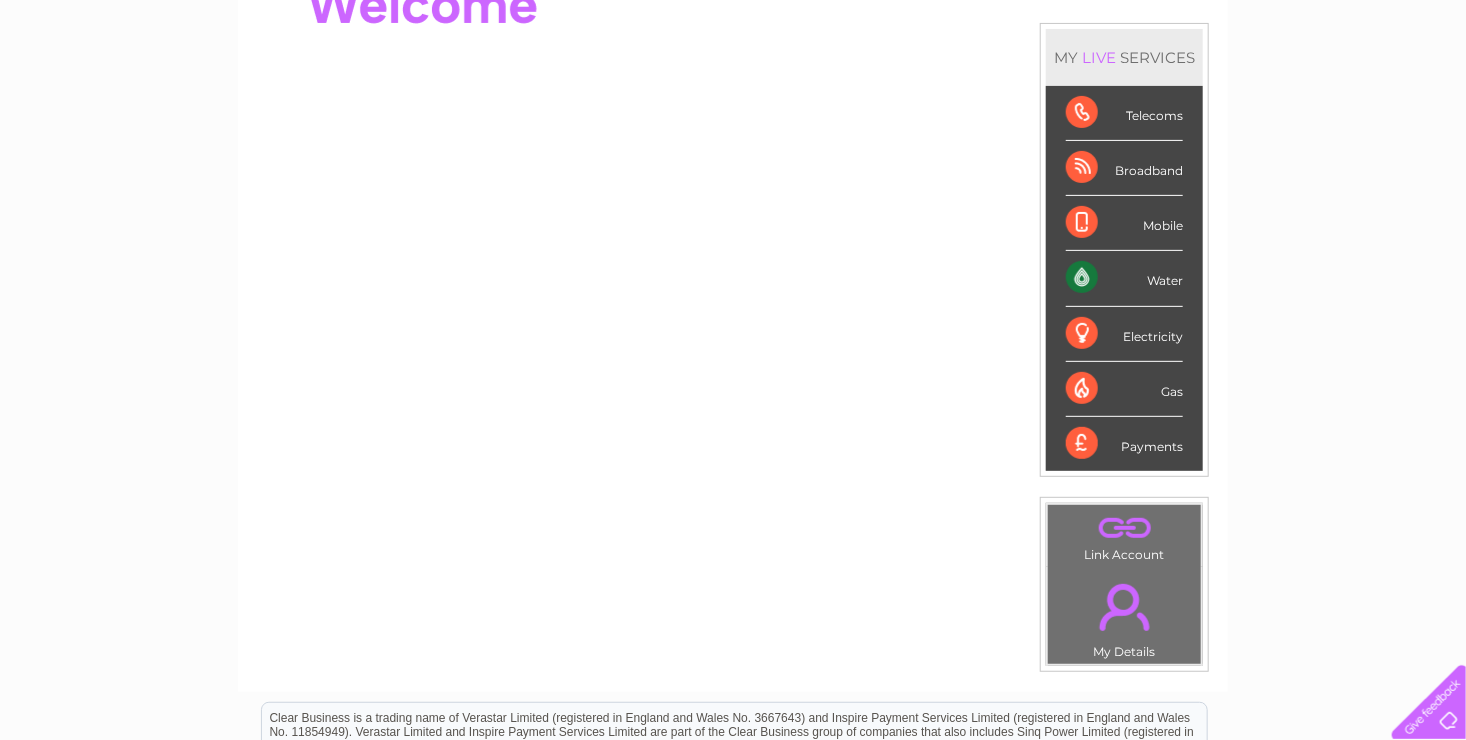 scroll, scrollTop: 300, scrollLeft: 0, axis: vertical 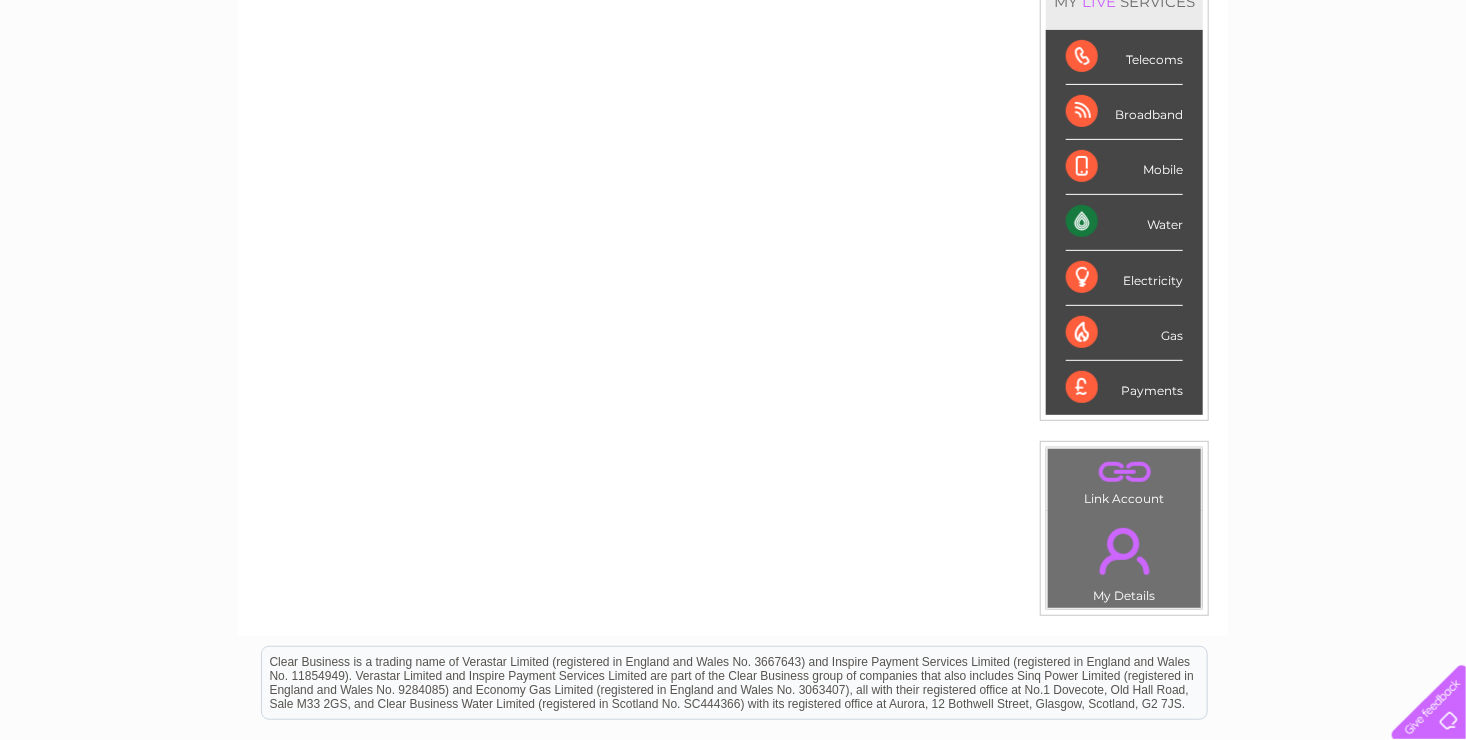 click on "Water" at bounding box center (1124, 222) 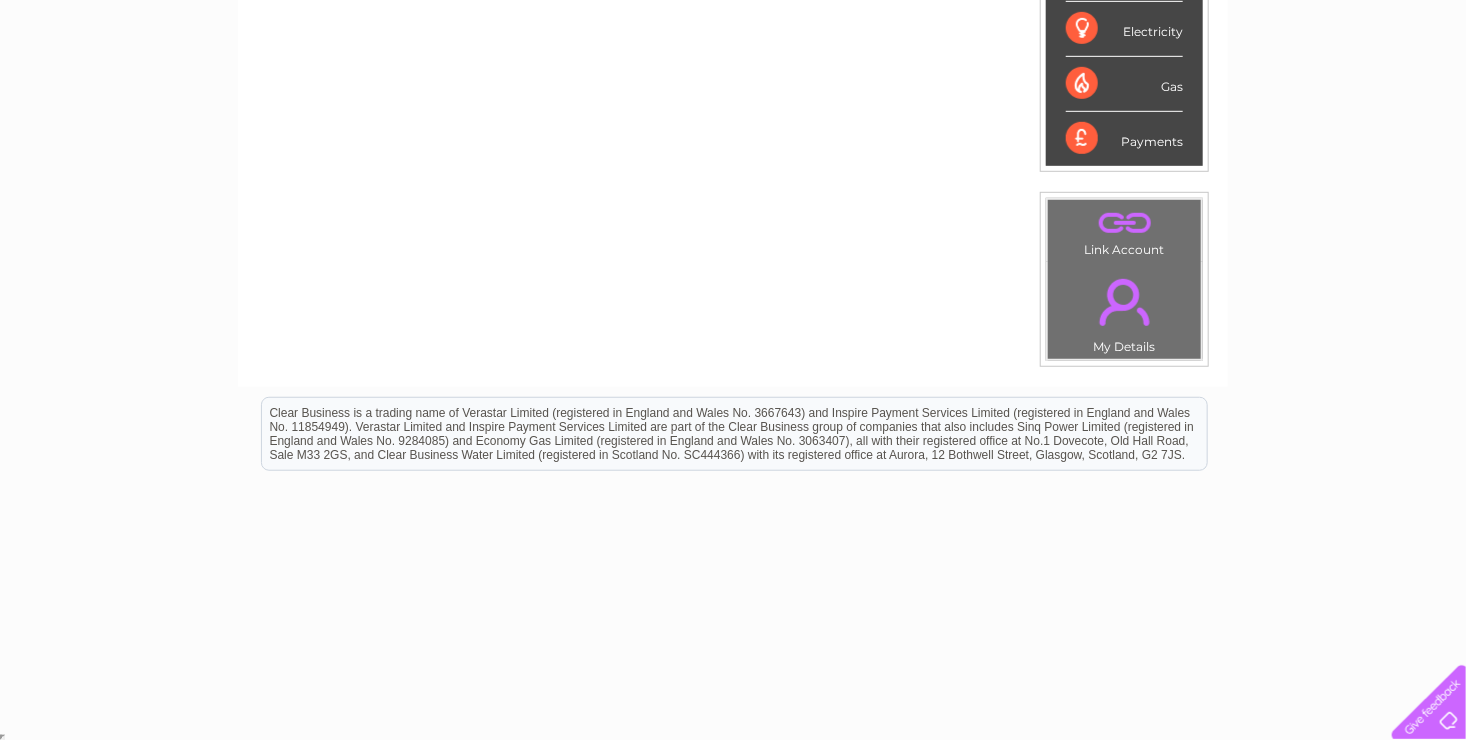 scroll, scrollTop: 149, scrollLeft: 0, axis: vertical 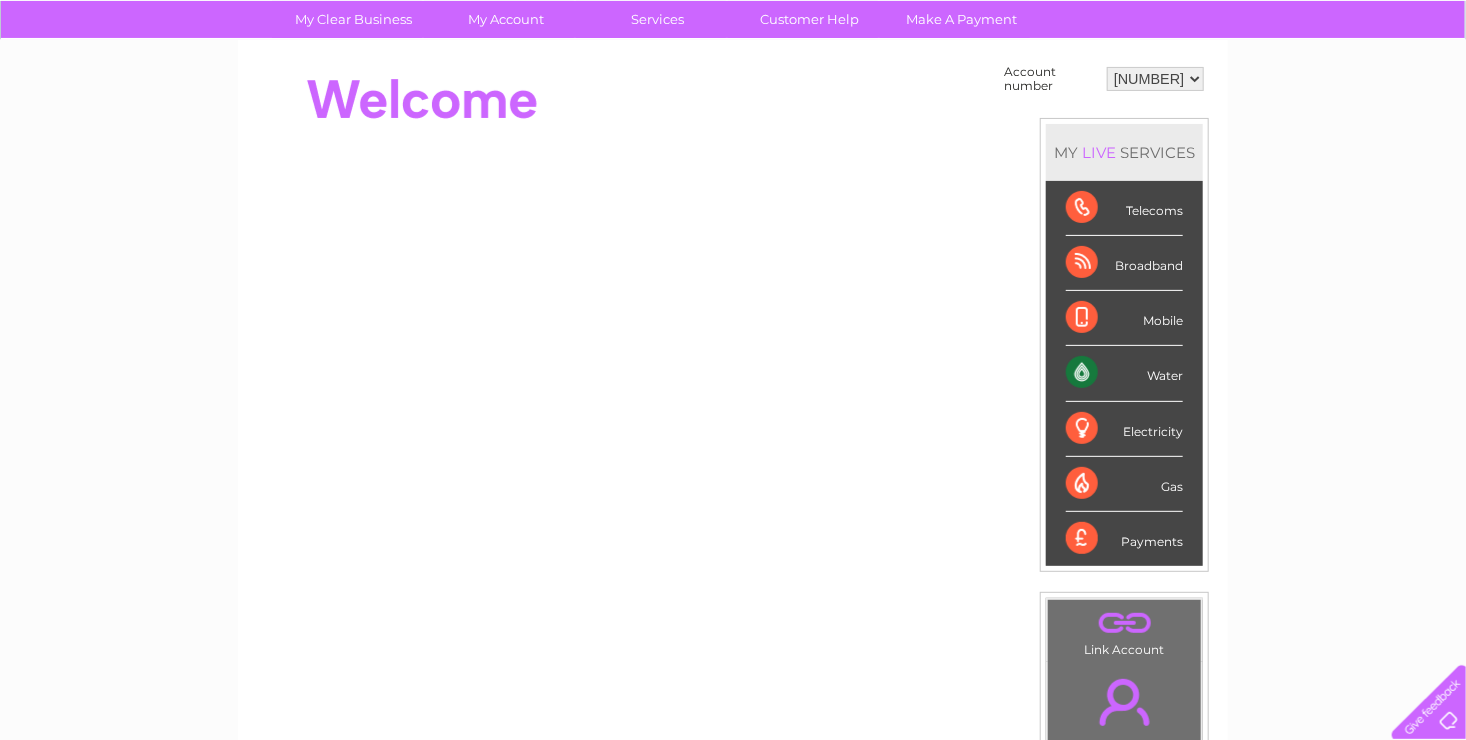 click on "MY LIVE SERVICES" at bounding box center [1124, 152] 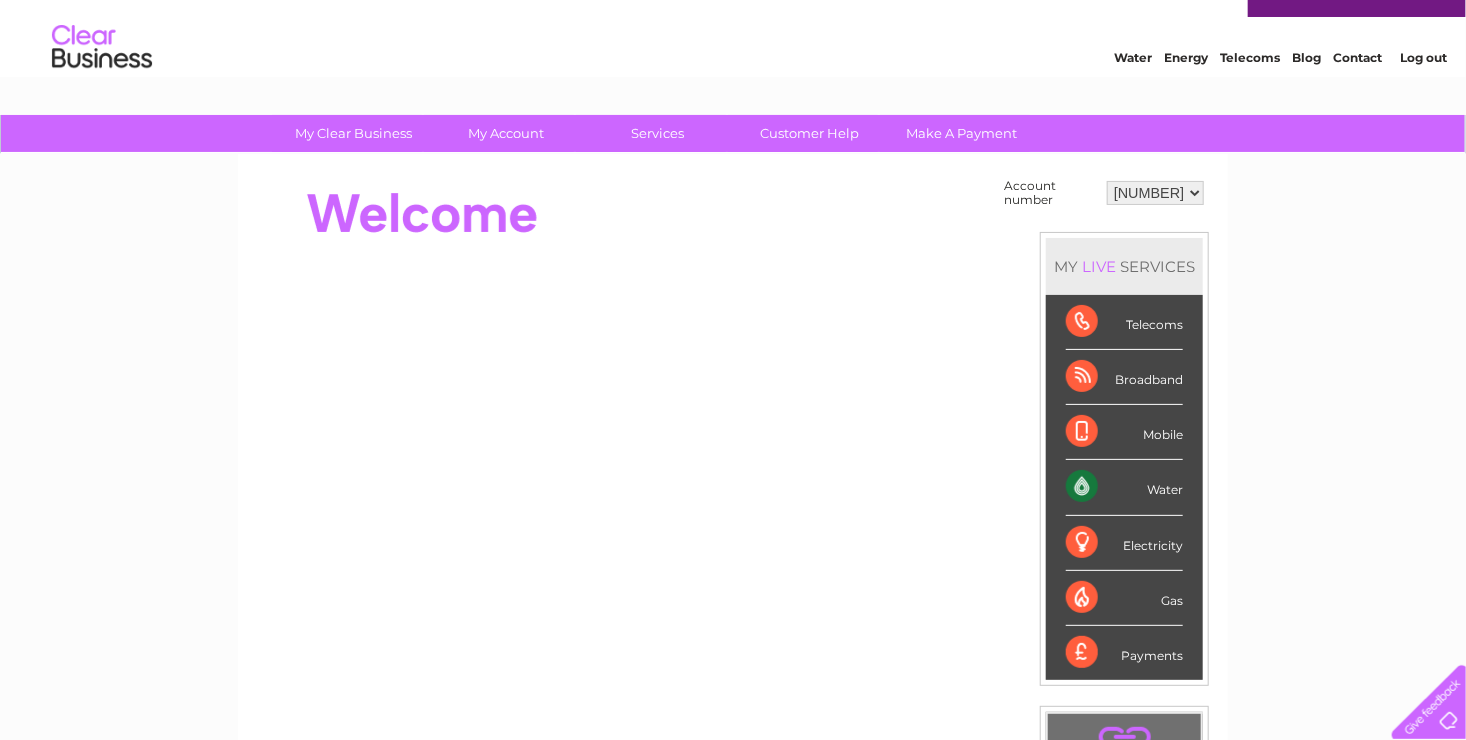 scroll, scrollTop: 0, scrollLeft: 0, axis: both 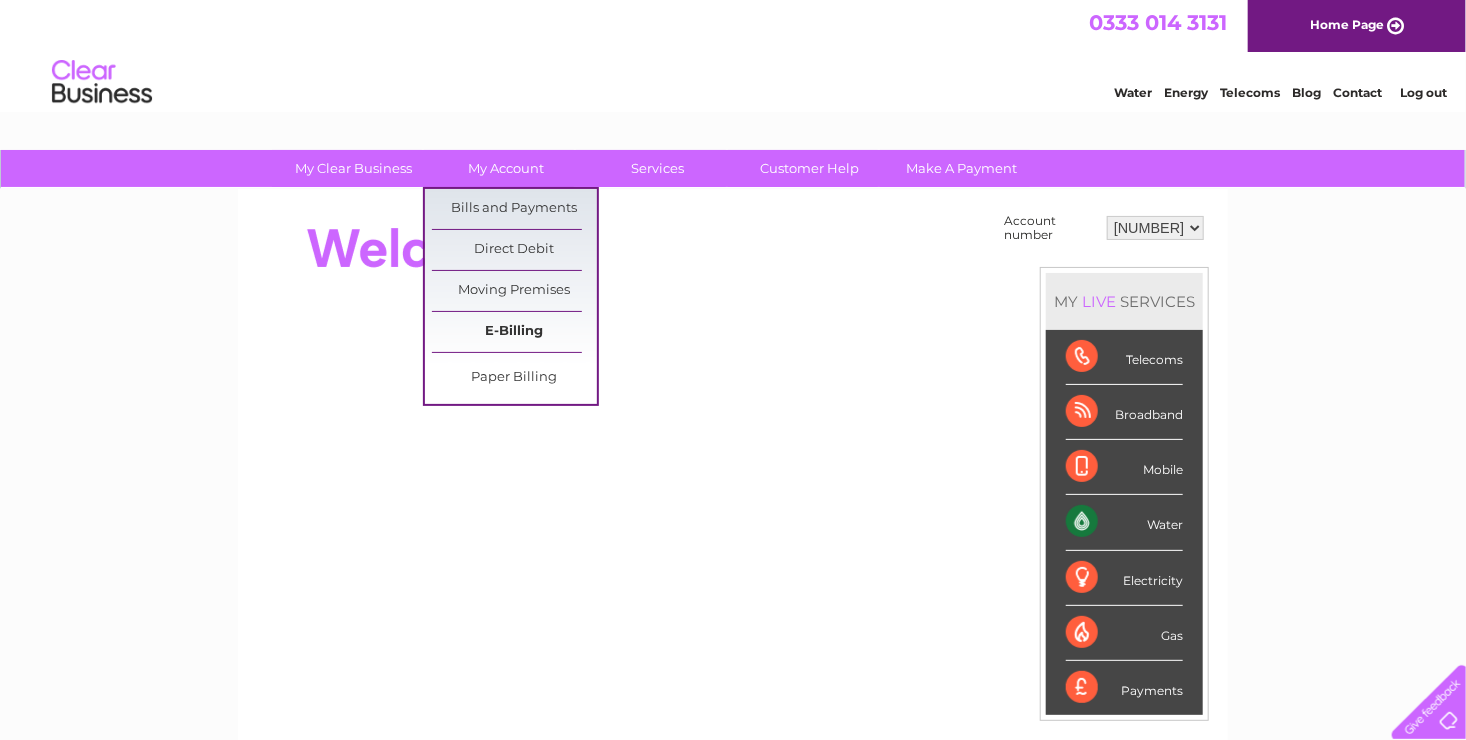 click on "E-Billing" at bounding box center [514, 332] 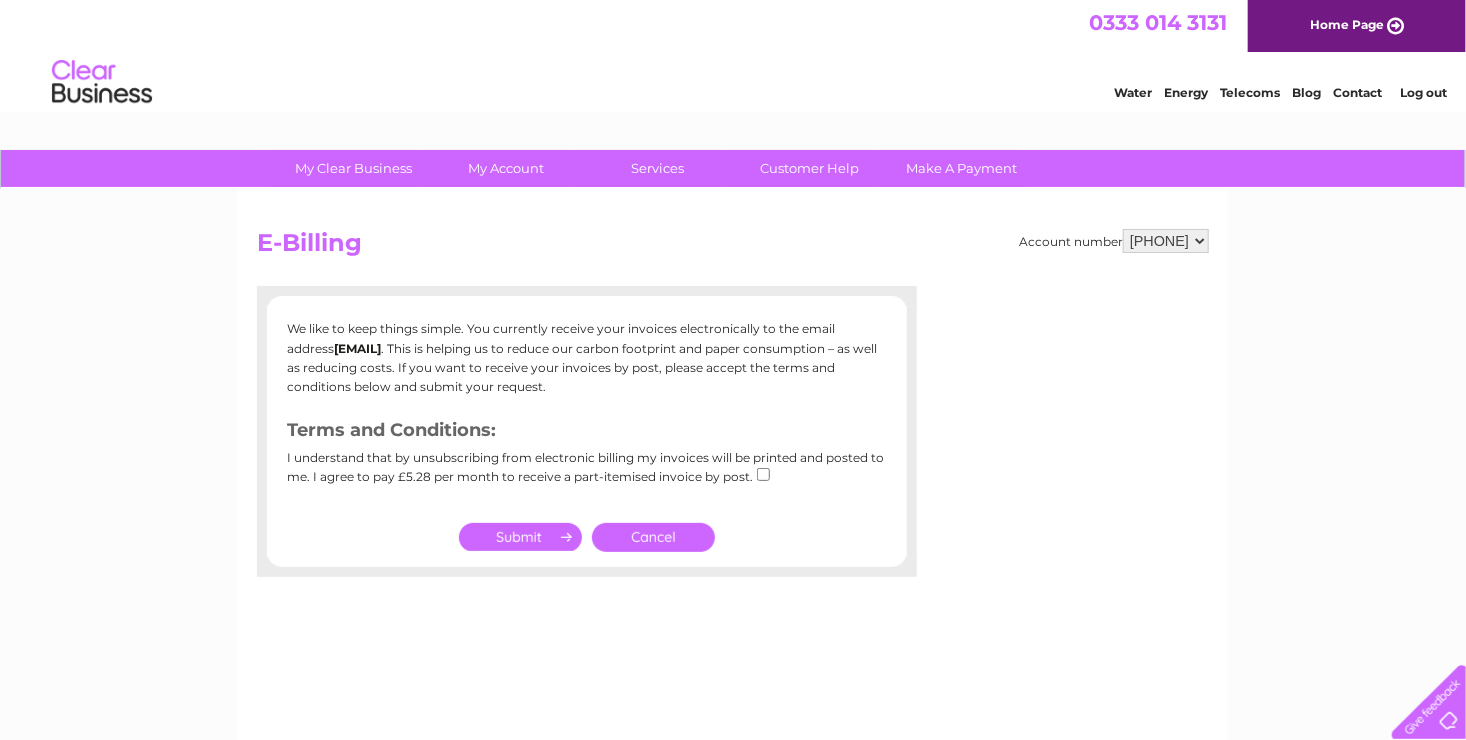 scroll, scrollTop: 0, scrollLeft: 0, axis: both 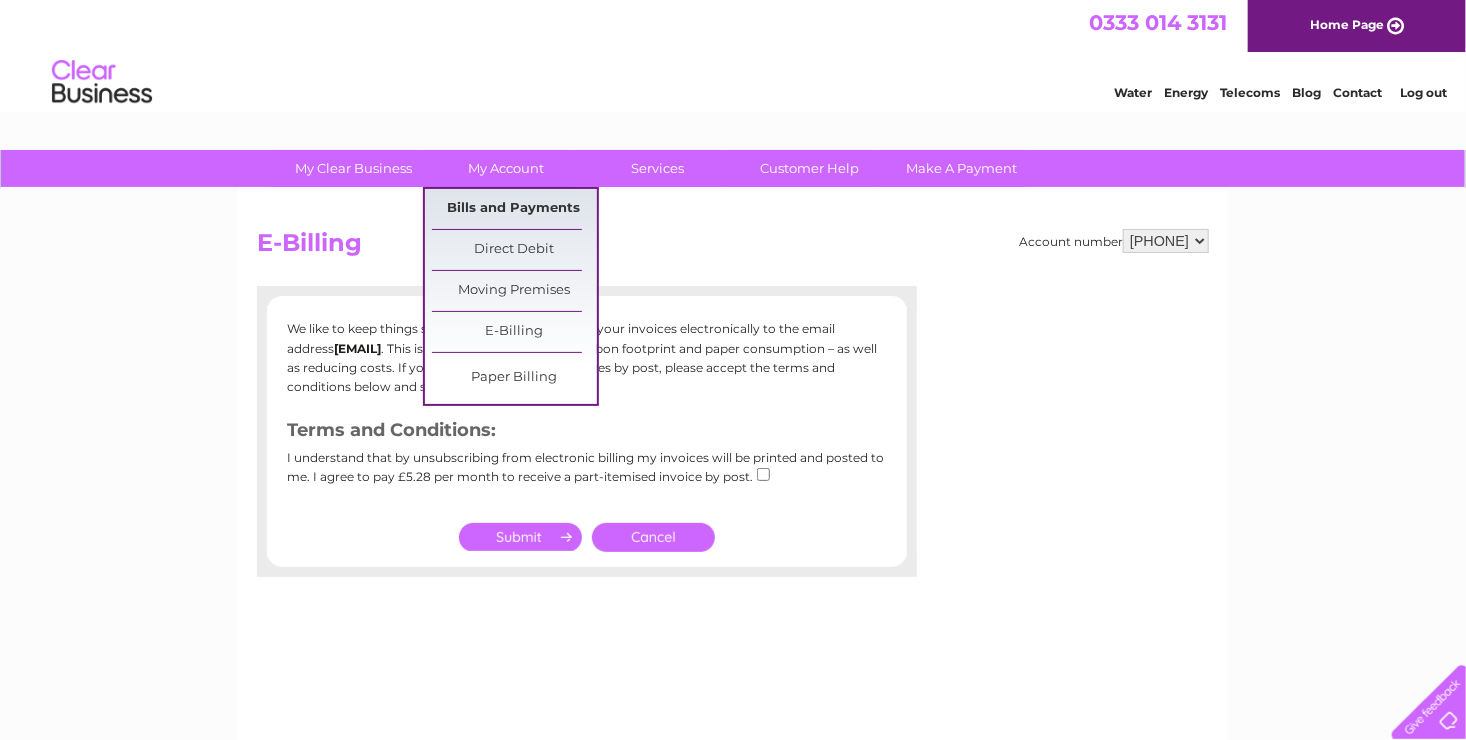 click on "Bills and Payments" at bounding box center [514, 209] 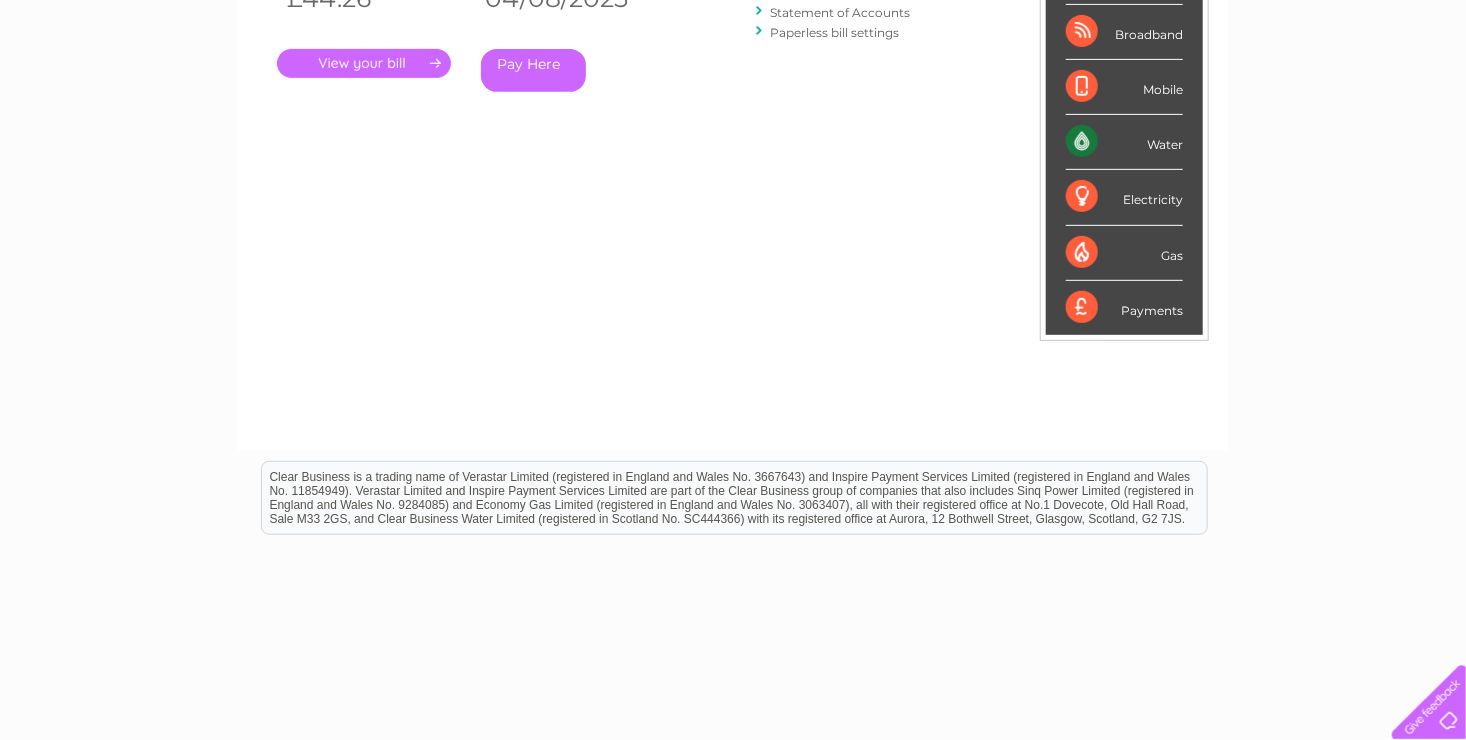 scroll, scrollTop: 100, scrollLeft: 0, axis: vertical 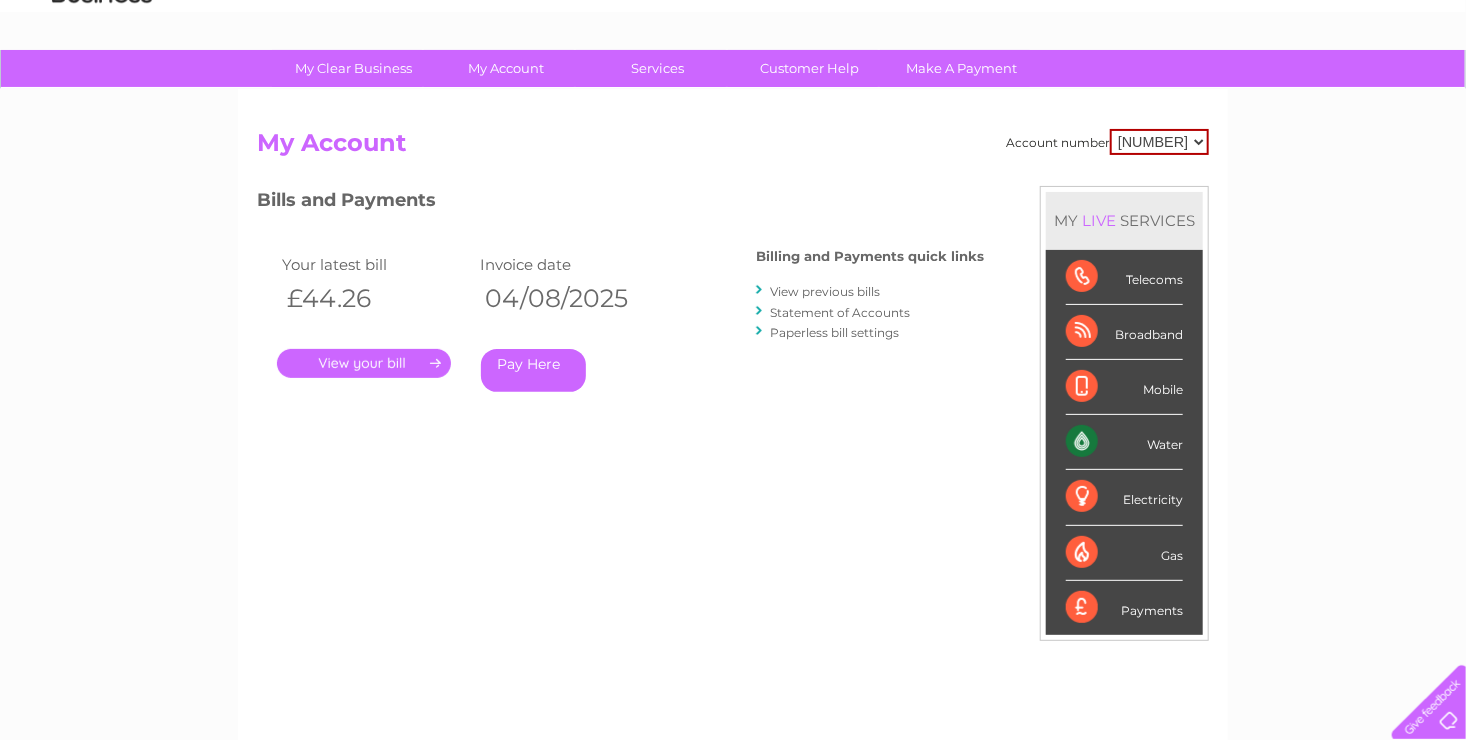 click on "View previous bills" at bounding box center (825, 291) 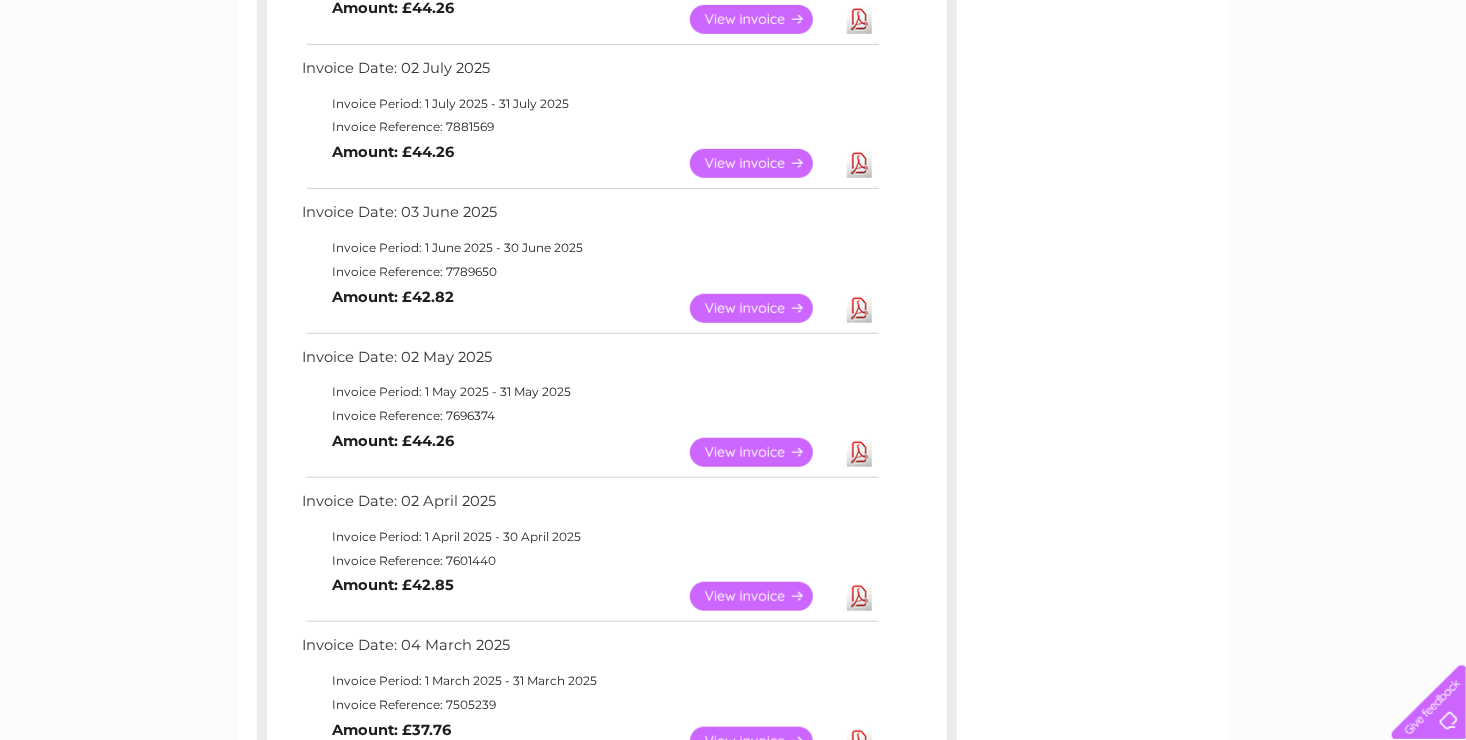 scroll, scrollTop: 500, scrollLeft: 0, axis: vertical 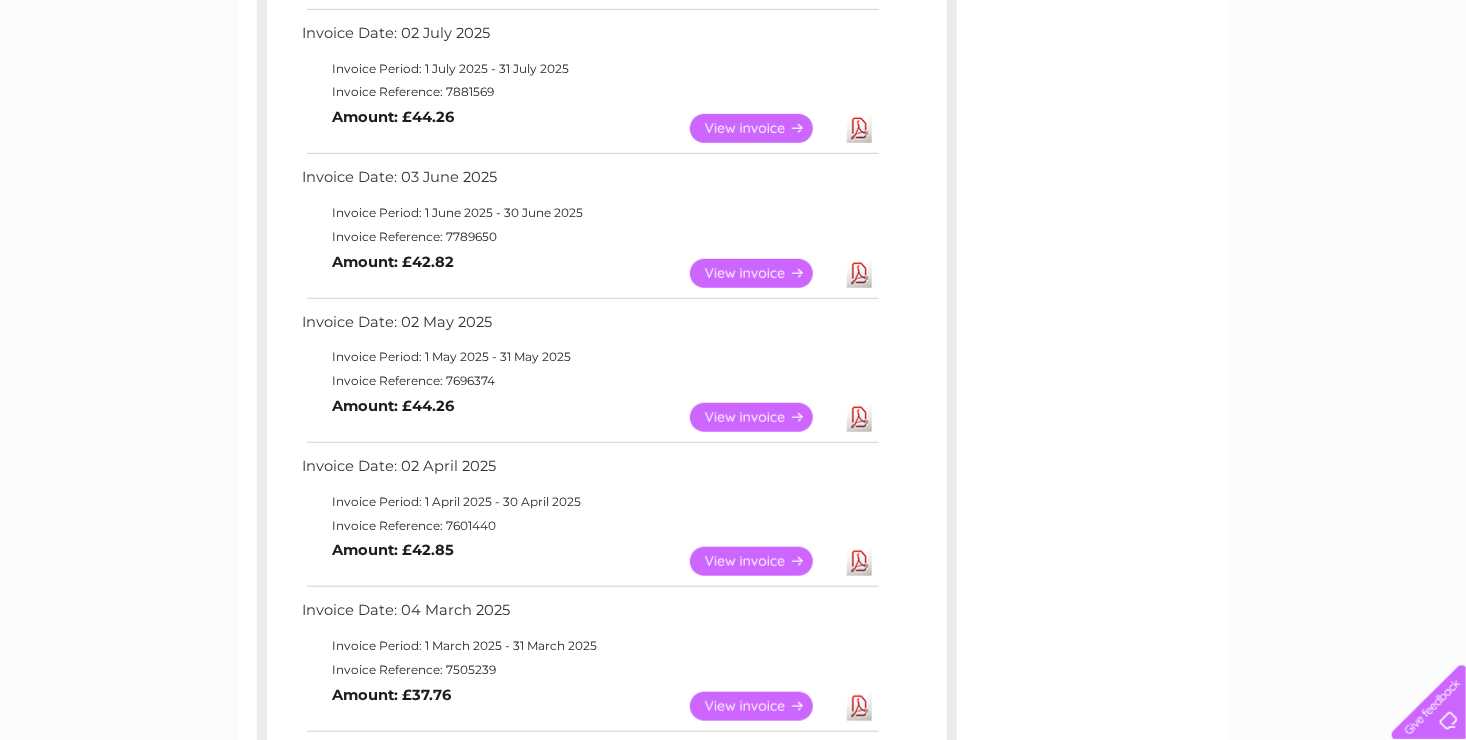 click on "Download" at bounding box center [859, 417] 